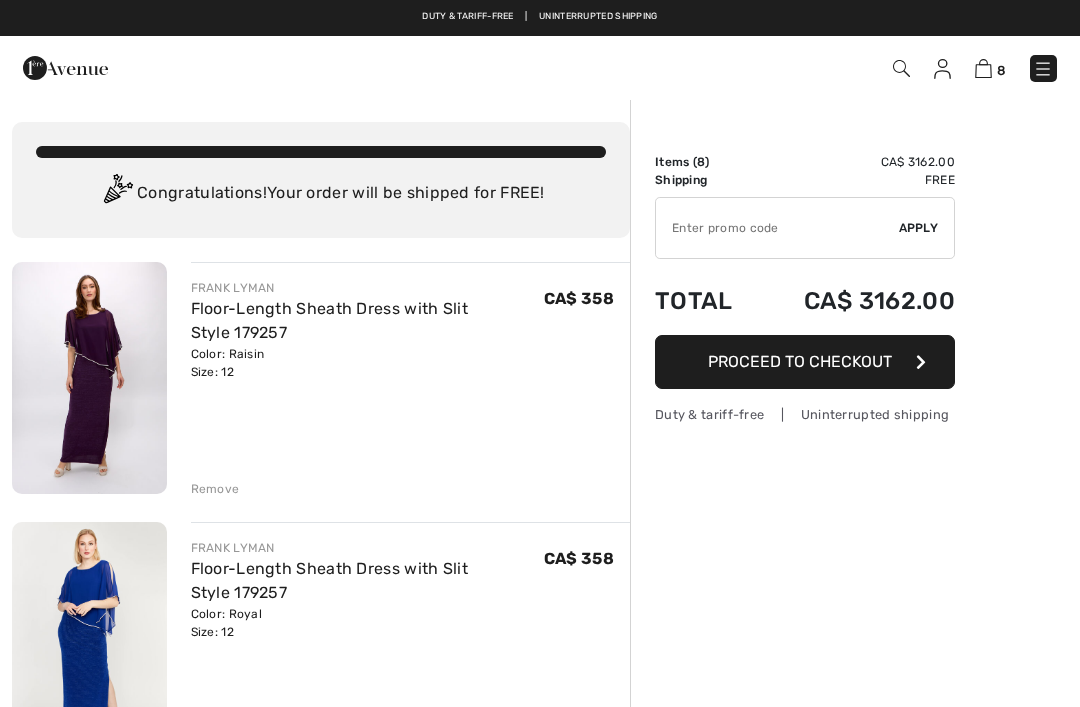 scroll, scrollTop: 0, scrollLeft: 0, axis: both 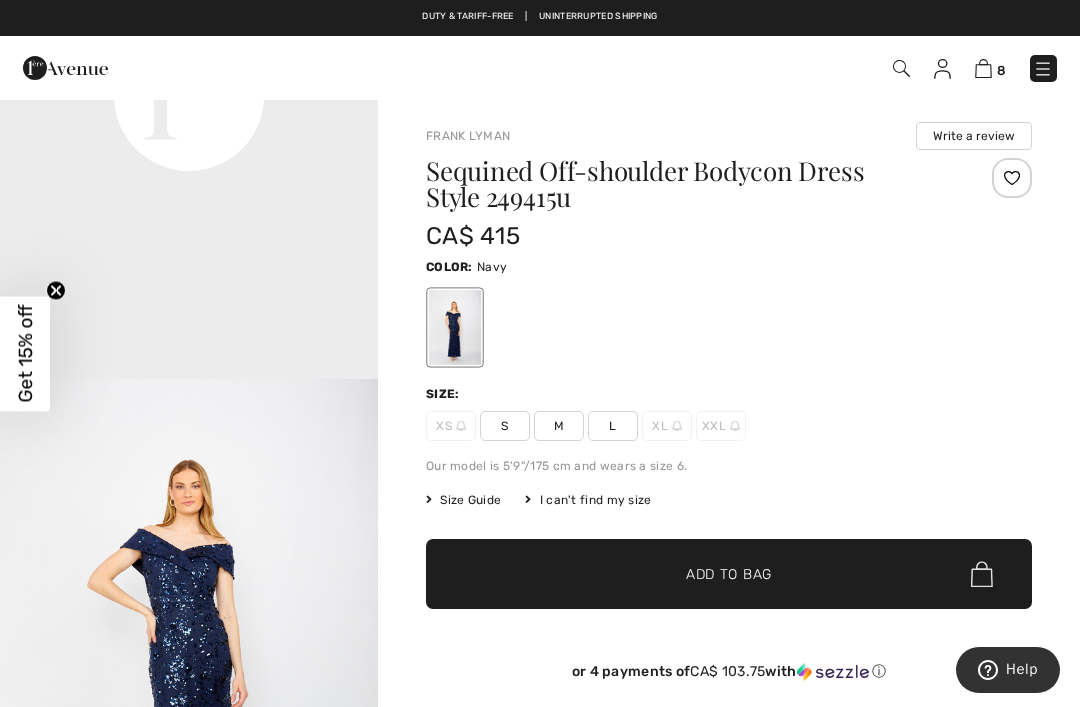 click at bounding box center [900, 68] 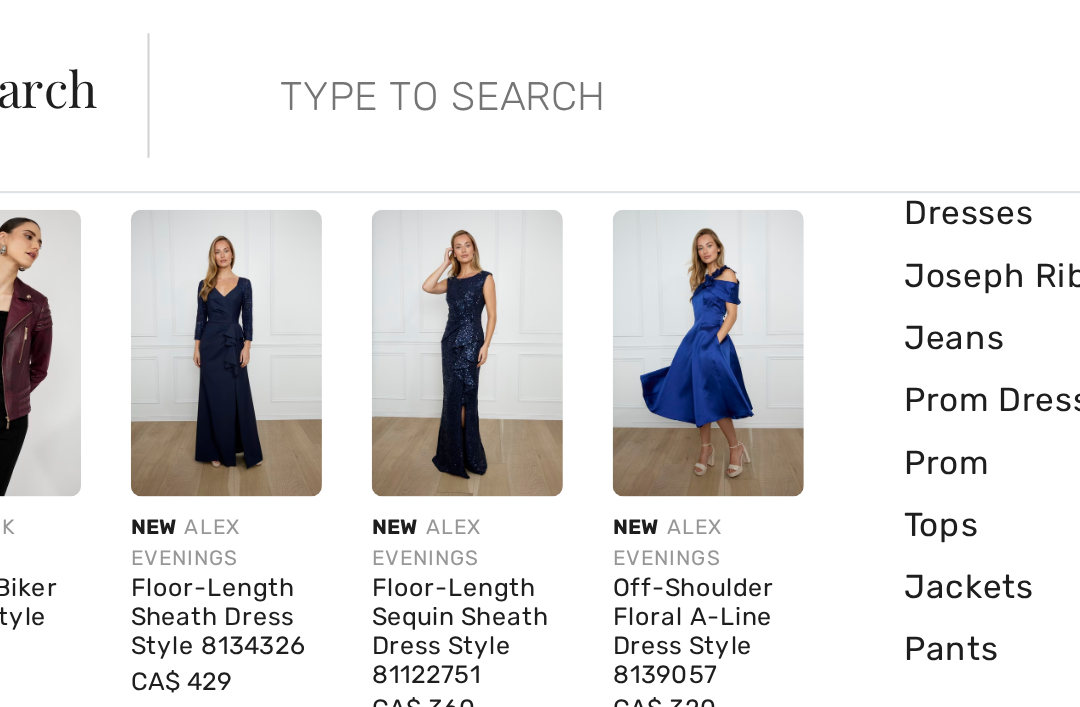 scroll, scrollTop: 72, scrollLeft: 0, axis: vertical 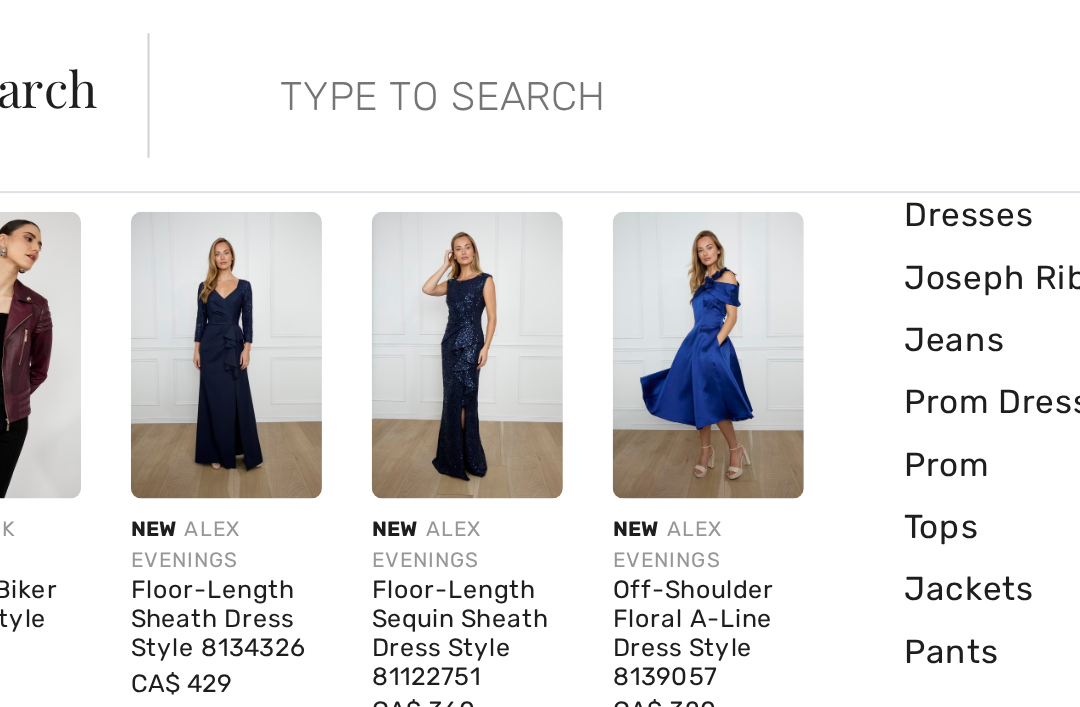 click on "New ALEX EVENINGS" at bounding box center (399, 263) 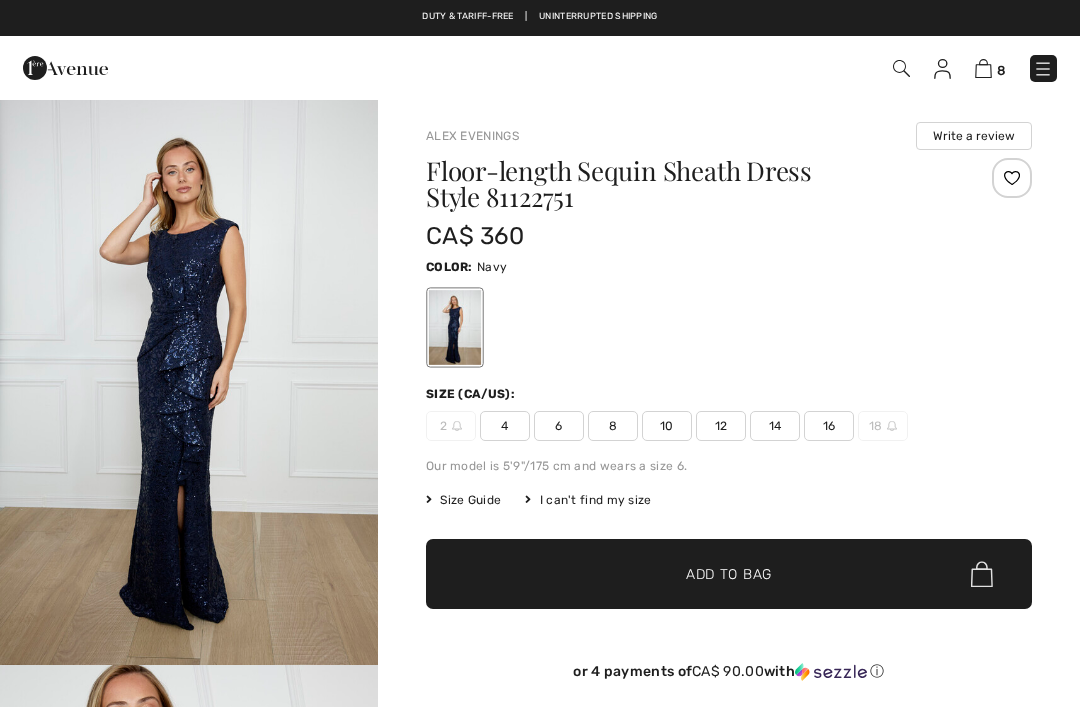 scroll, scrollTop: 0, scrollLeft: 0, axis: both 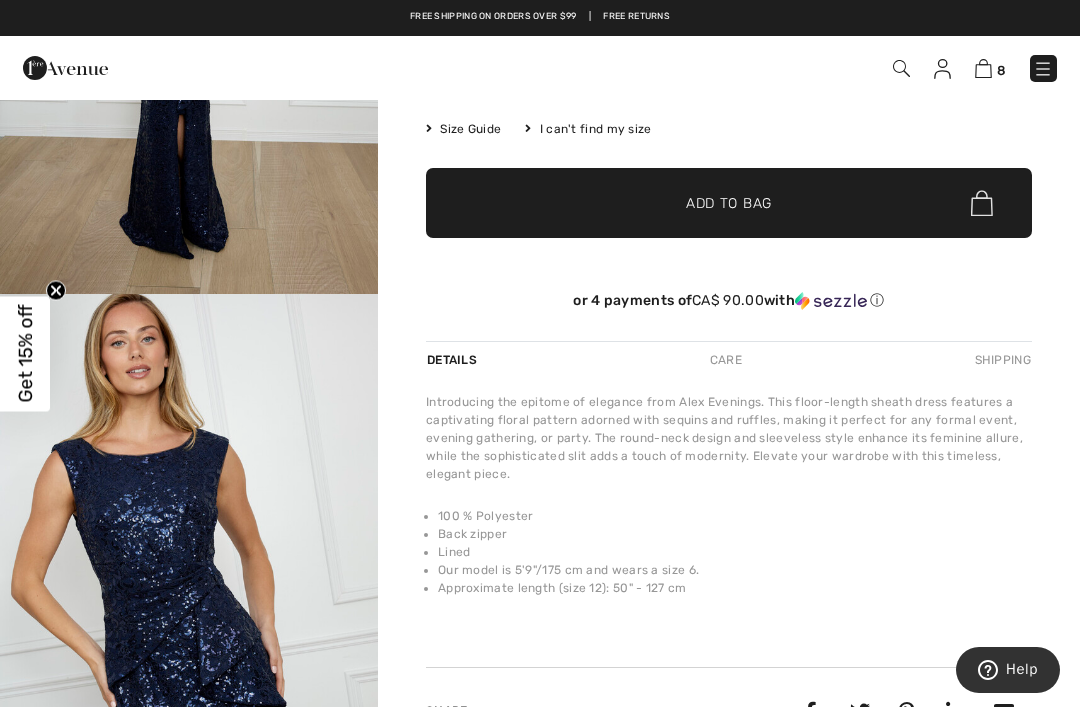click 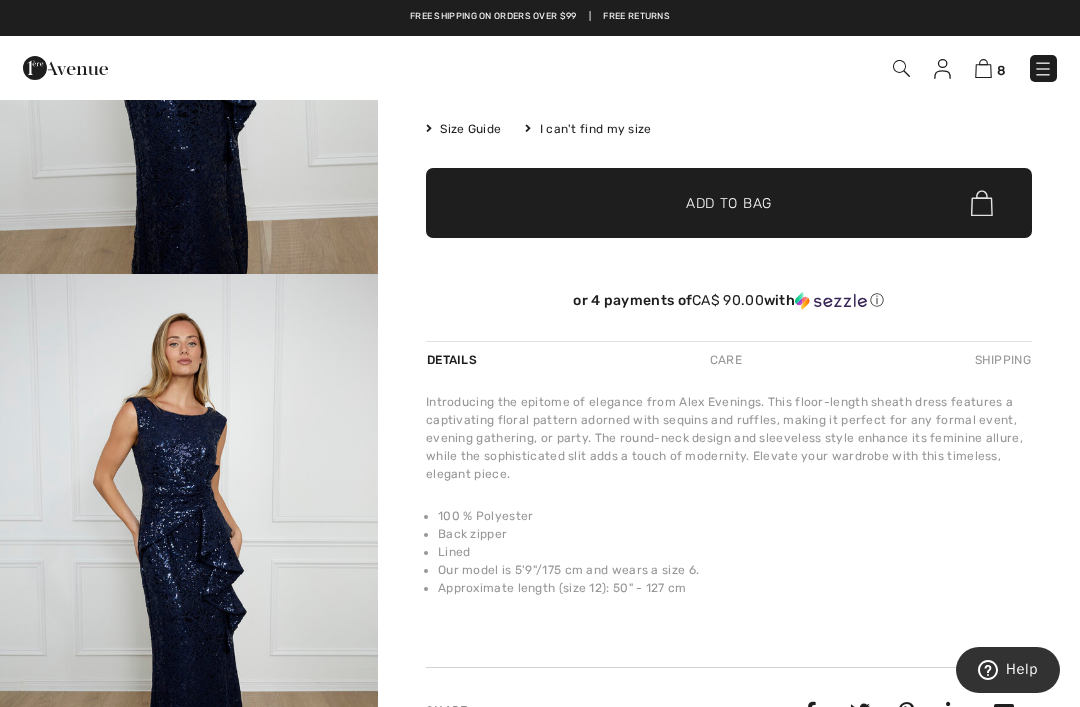 scroll, scrollTop: 1833, scrollLeft: 0, axis: vertical 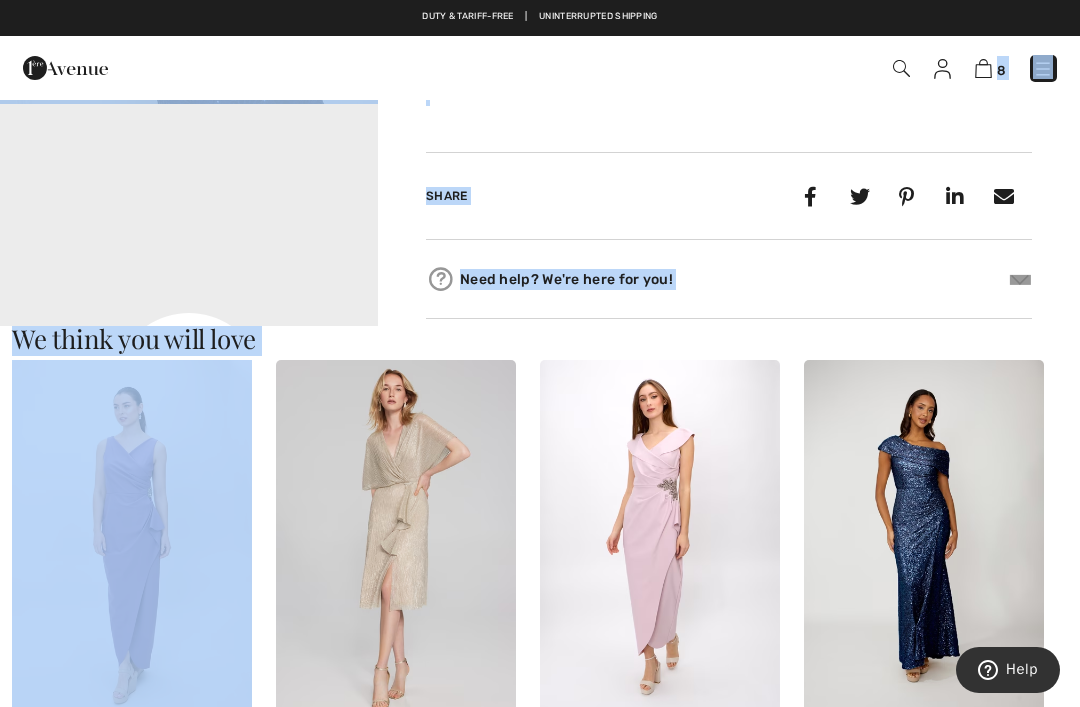click on "Your browser does not support the video tag." at bounding box center (189, 198) 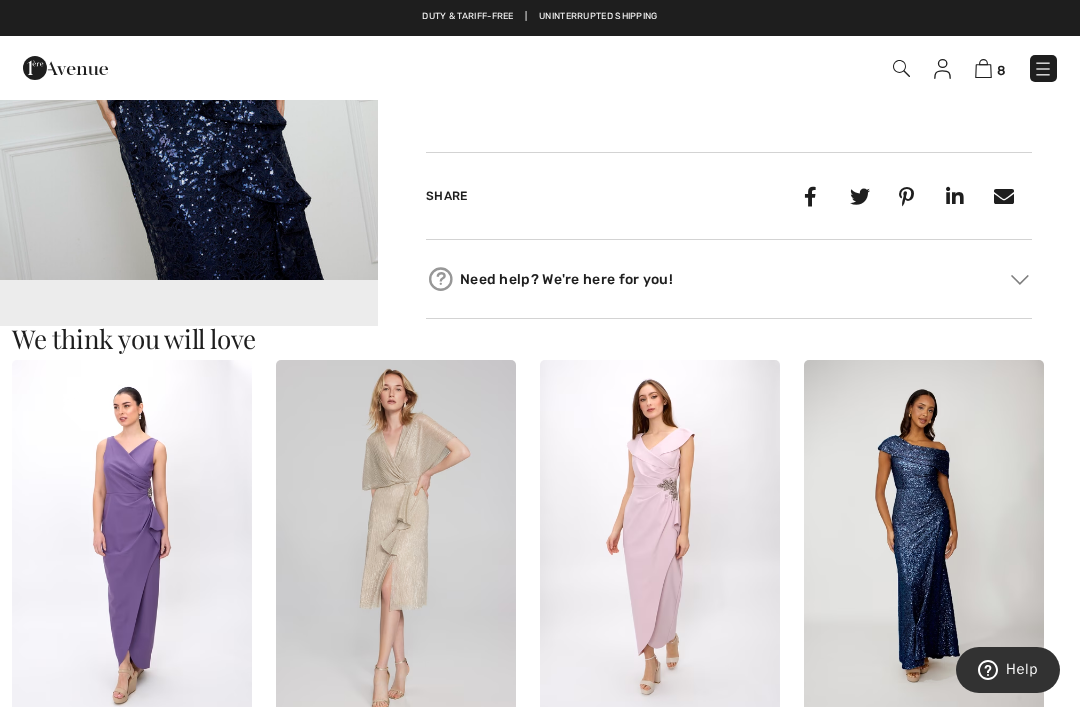 scroll, scrollTop: 0, scrollLeft: 0, axis: both 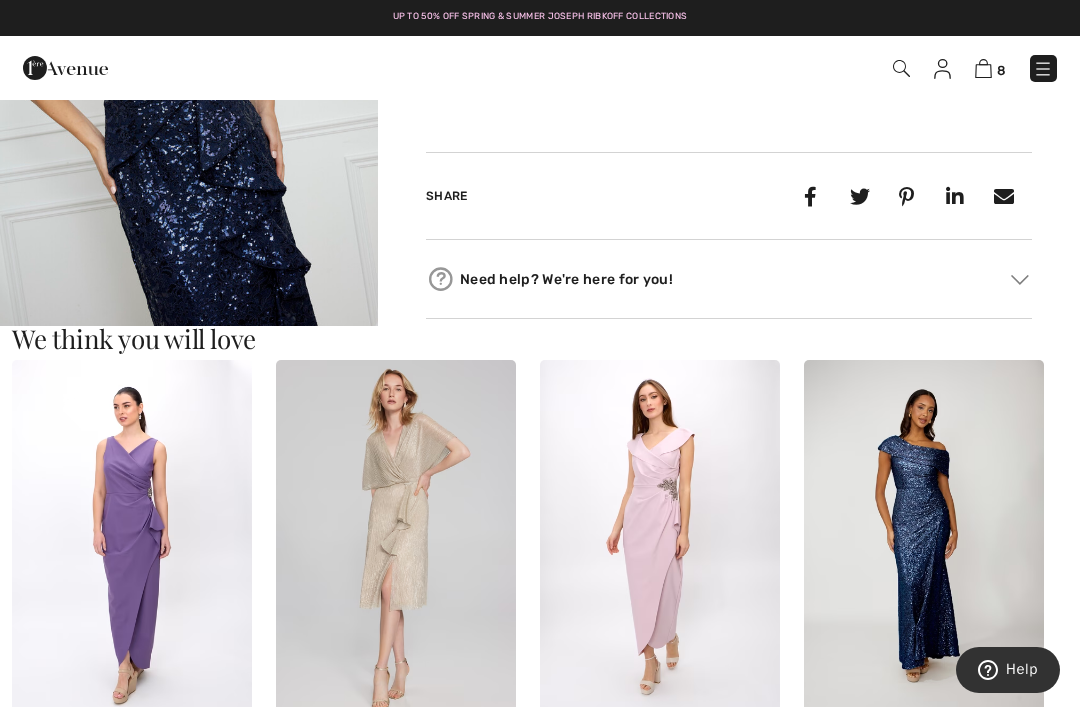 click at bounding box center (189, 62) 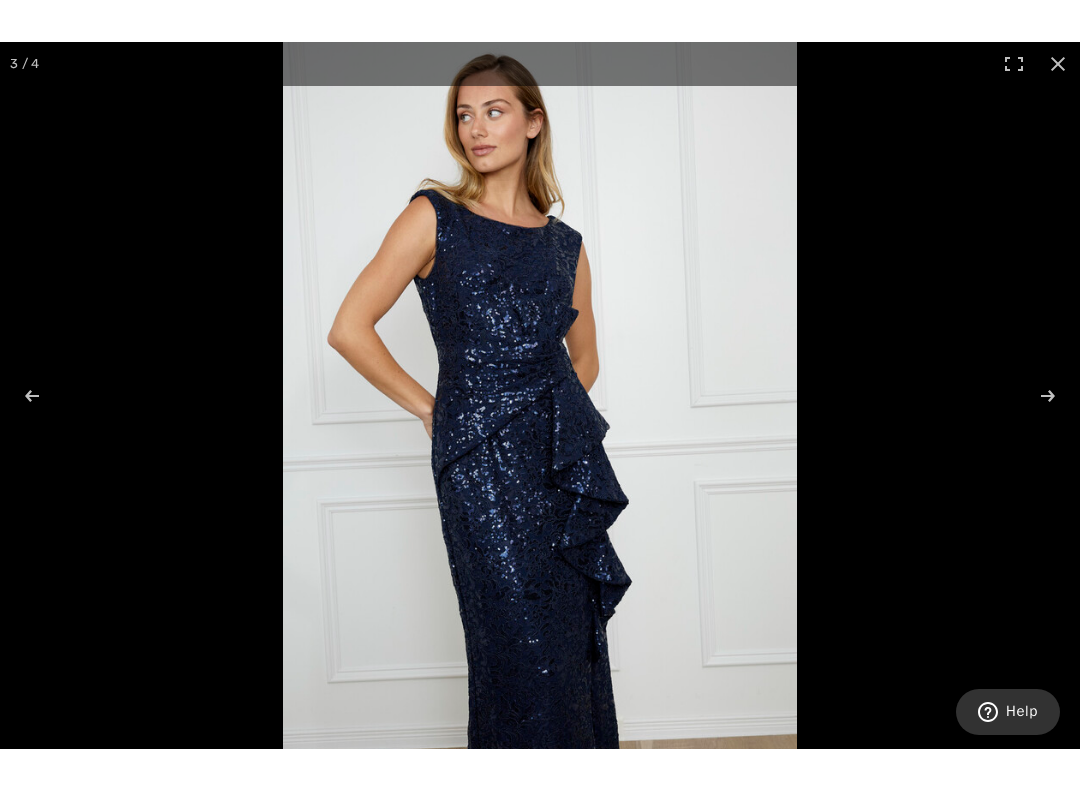 scroll, scrollTop: 20, scrollLeft: 0, axis: vertical 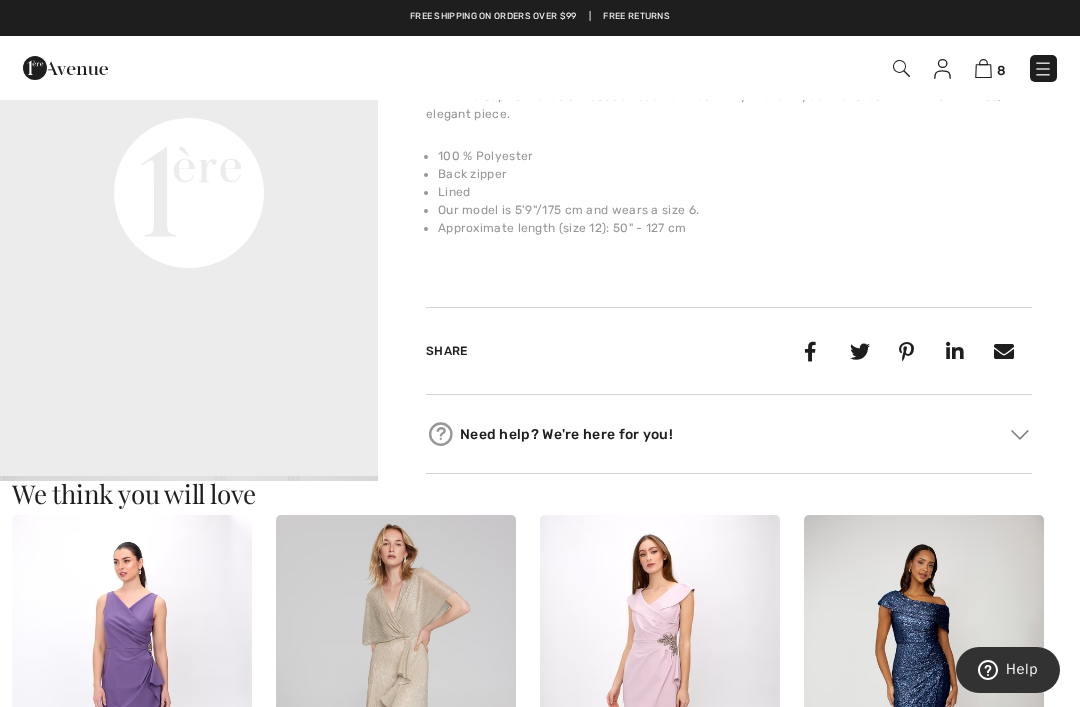 click on "Your browser does not support the video tag." at bounding box center [189, 3] 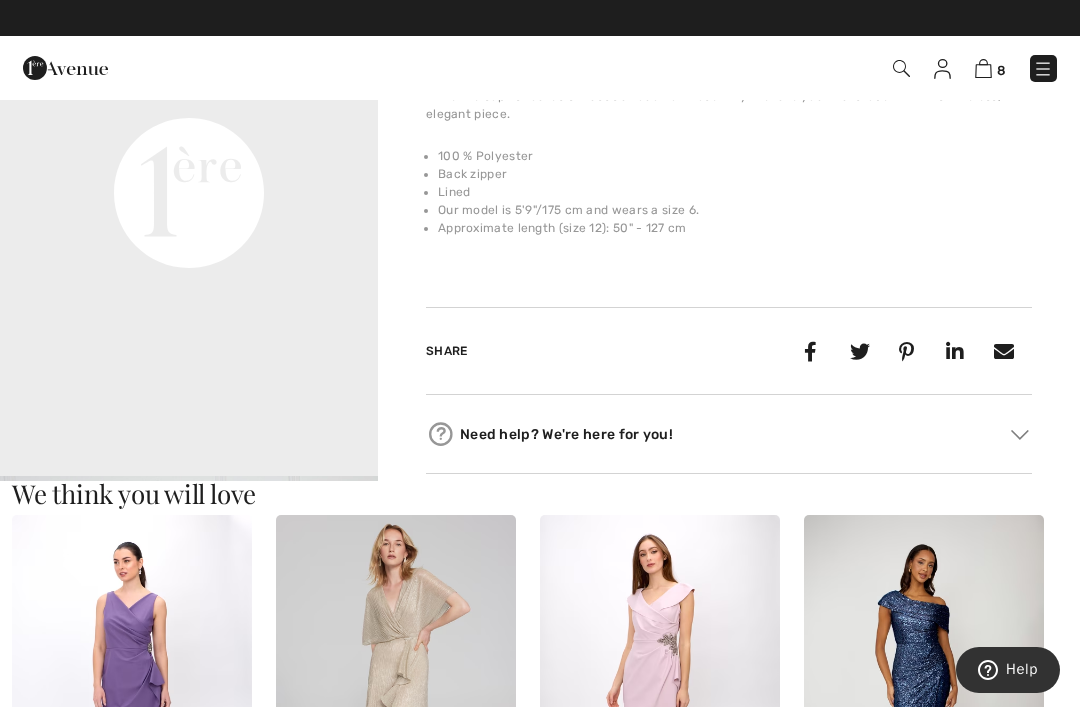 click on "Your browser does not support the video tag." at bounding box center [189, 3] 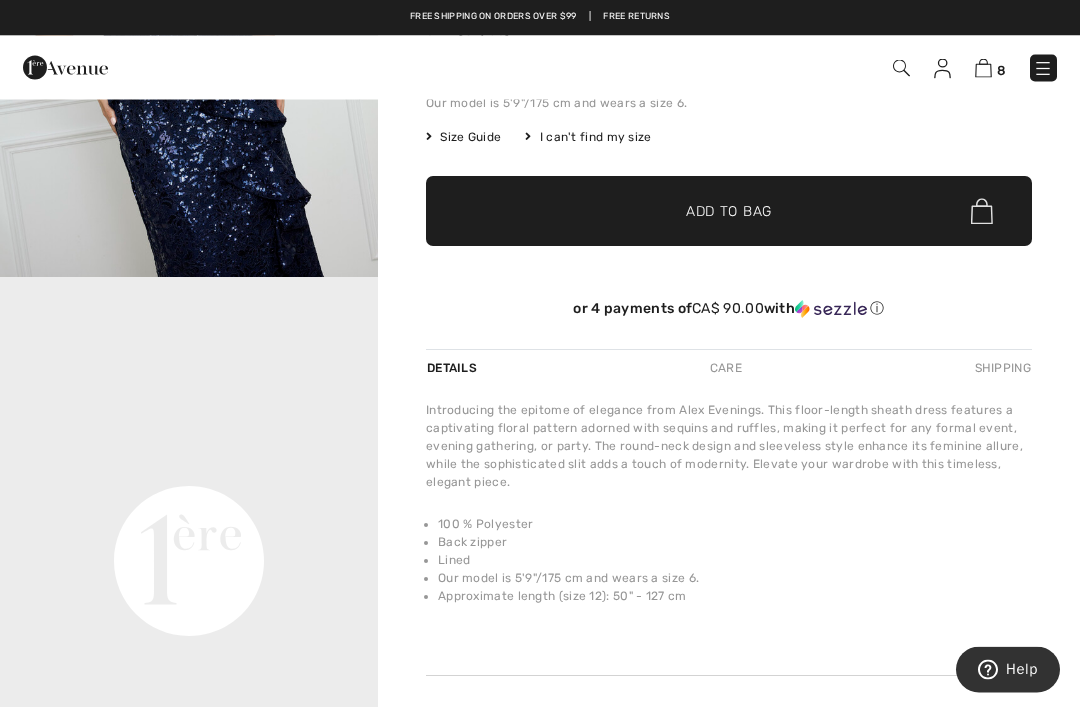 scroll, scrollTop: 363, scrollLeft: 0, axis: vertical 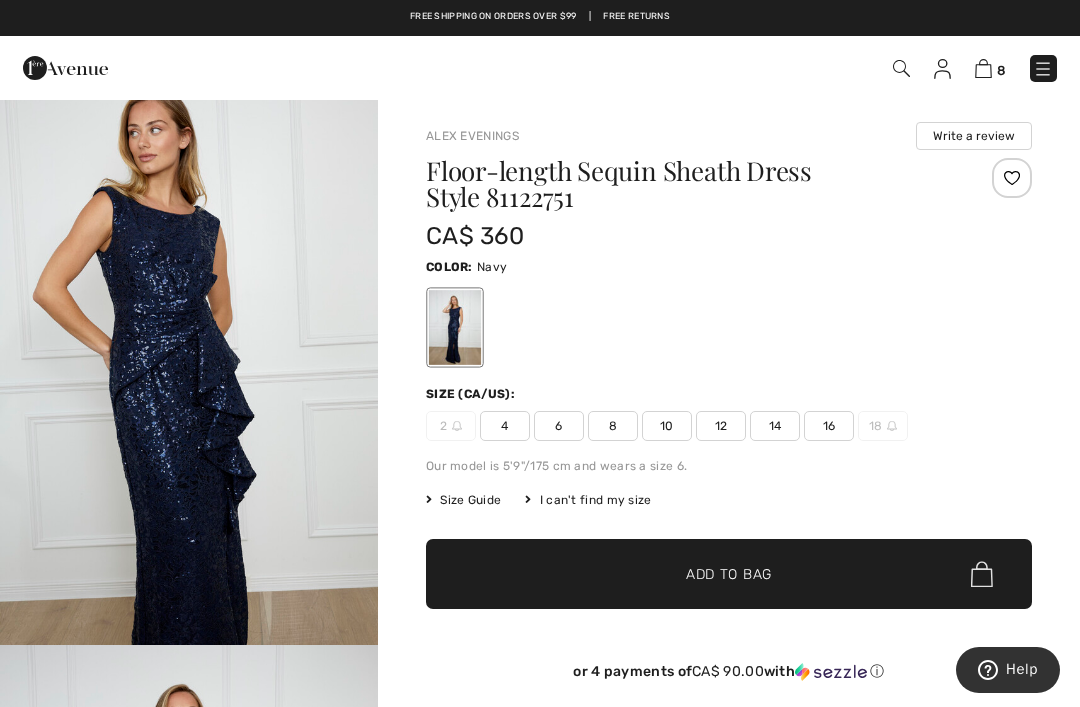 click on "12" at bounding box center (721, 426) 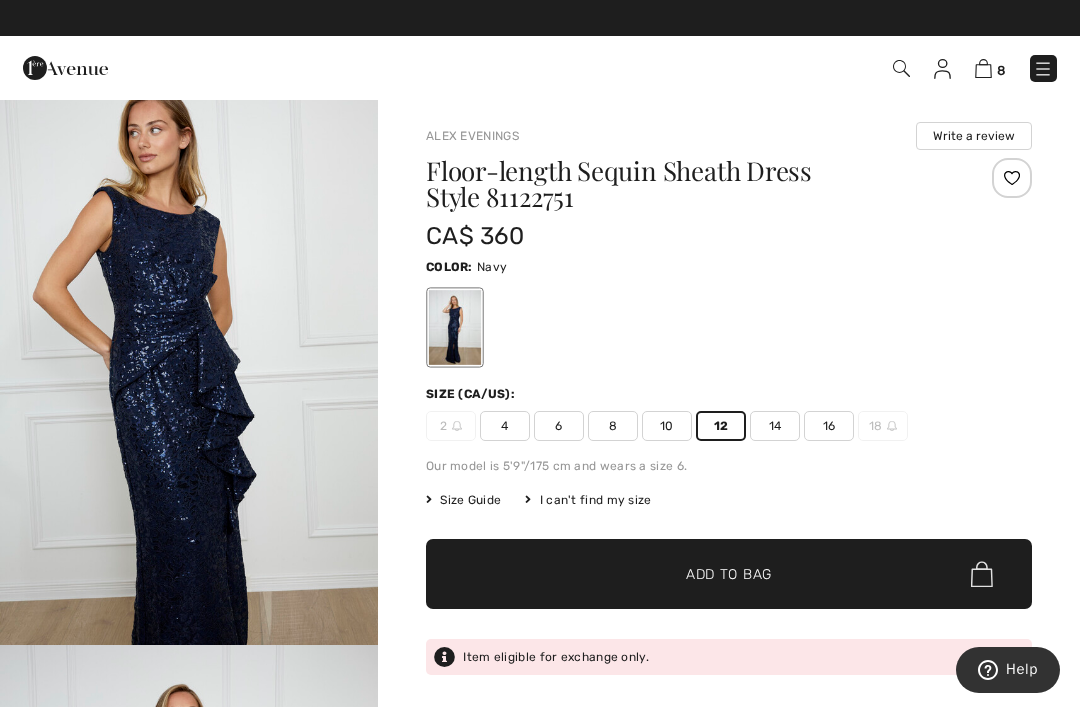 scroll, scrollTop: 41, scrollLeft: 0, axis: vertical 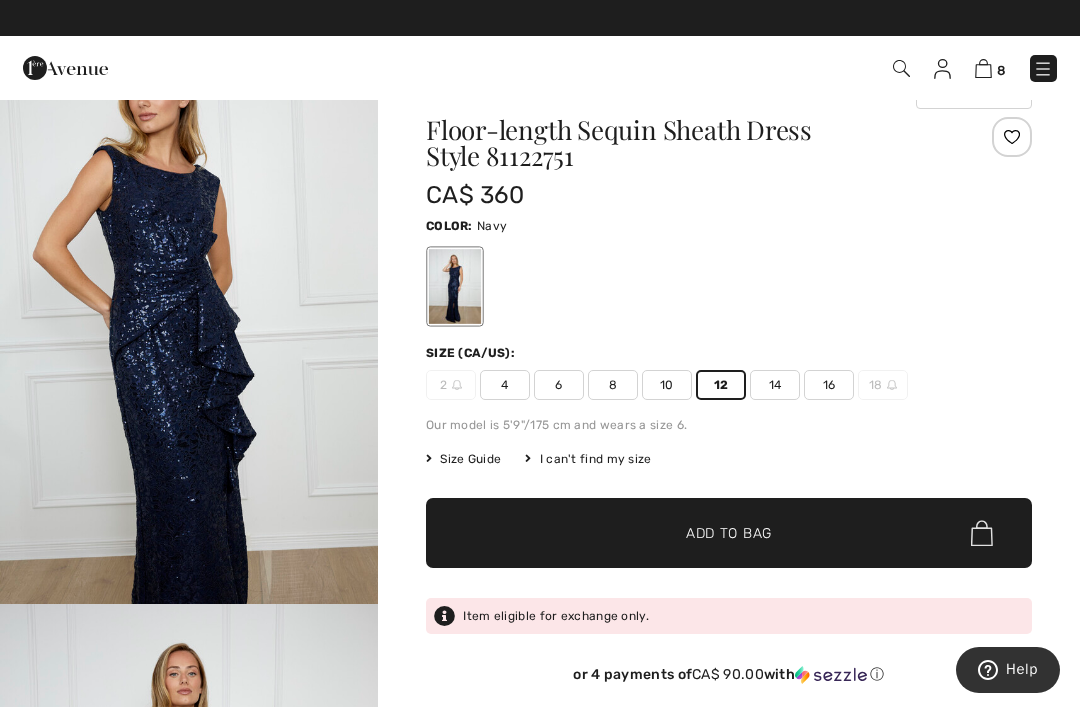 click on "Add to Bag" at bounding box center (729, 533) 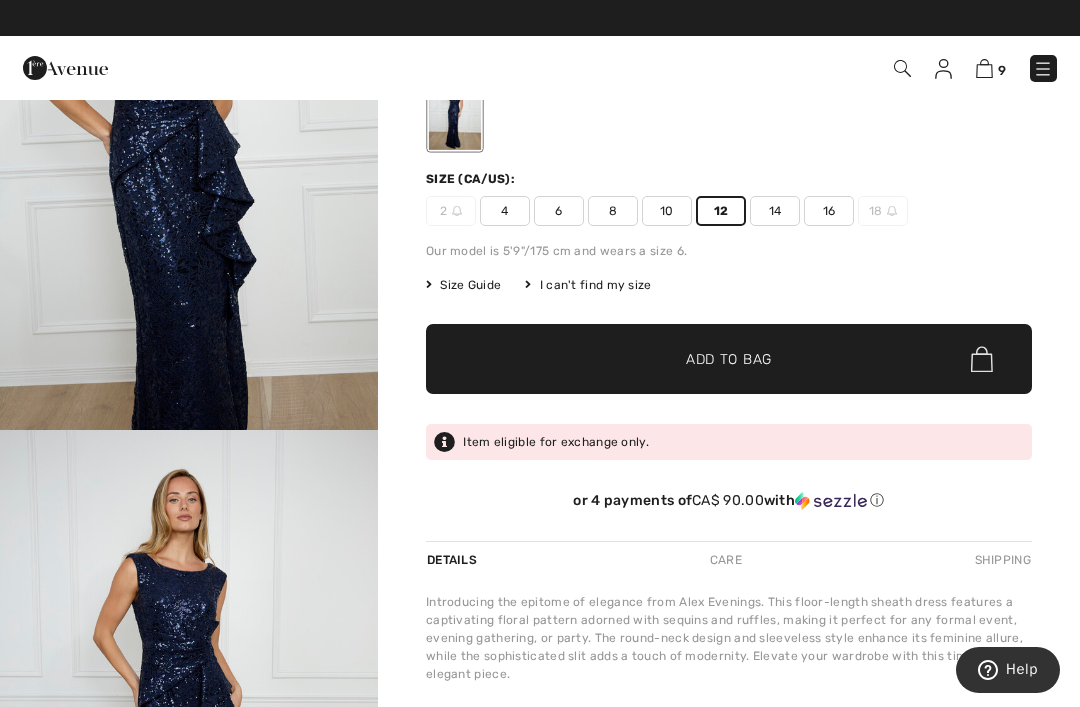 scroll, scrollTop: 292, scrollLeft: 0, axis: vertical 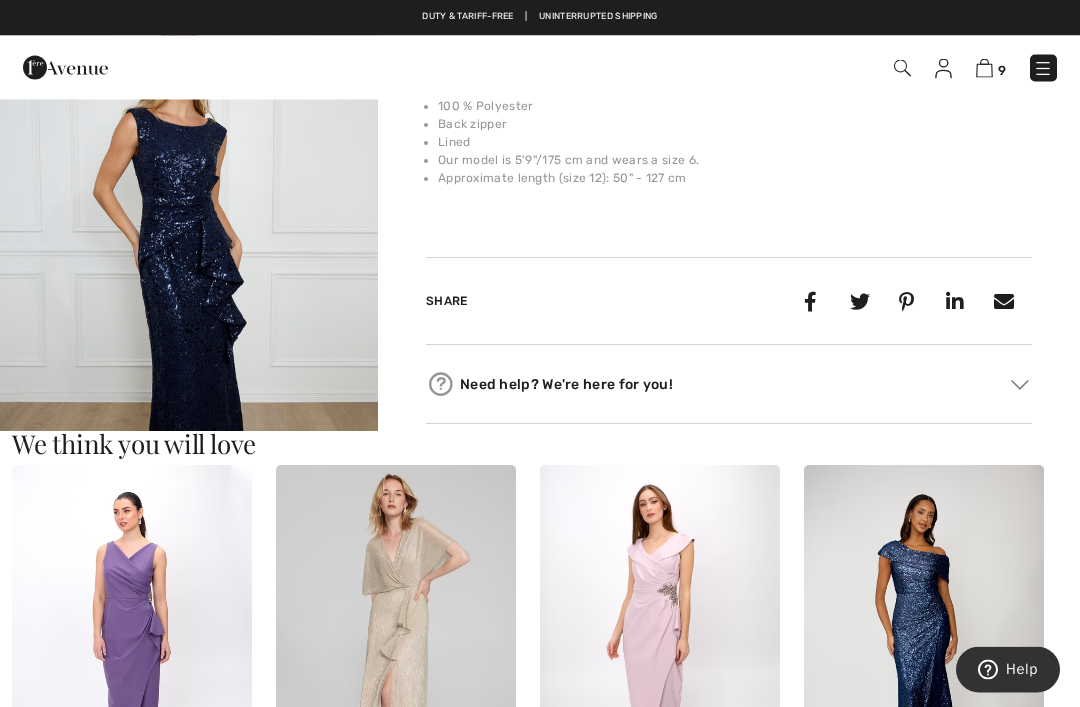 click 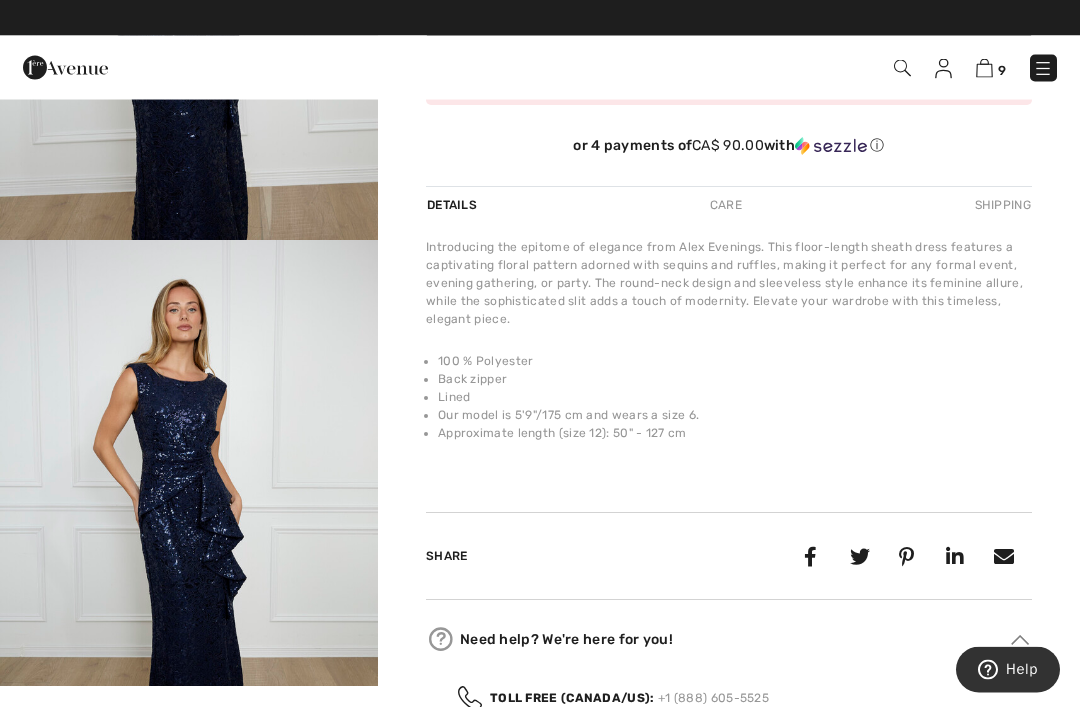 scroll, scrollTop: 468, scrollLeft: 0, axis: vertical 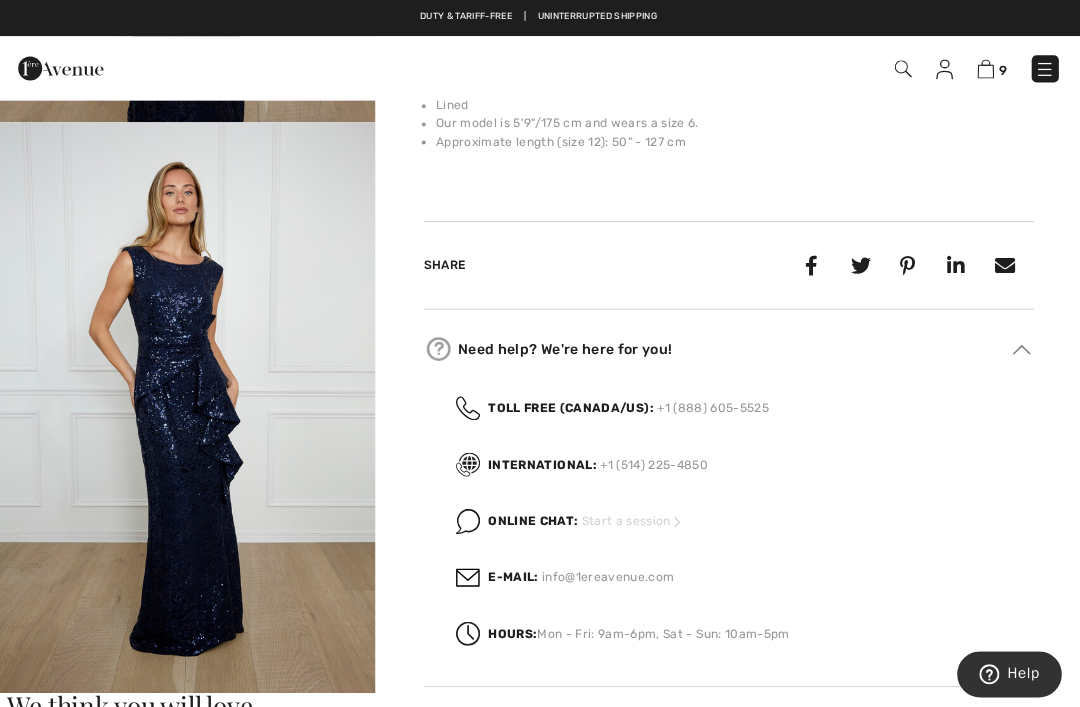 click on "Start a session" at bounding box center (634, 518) 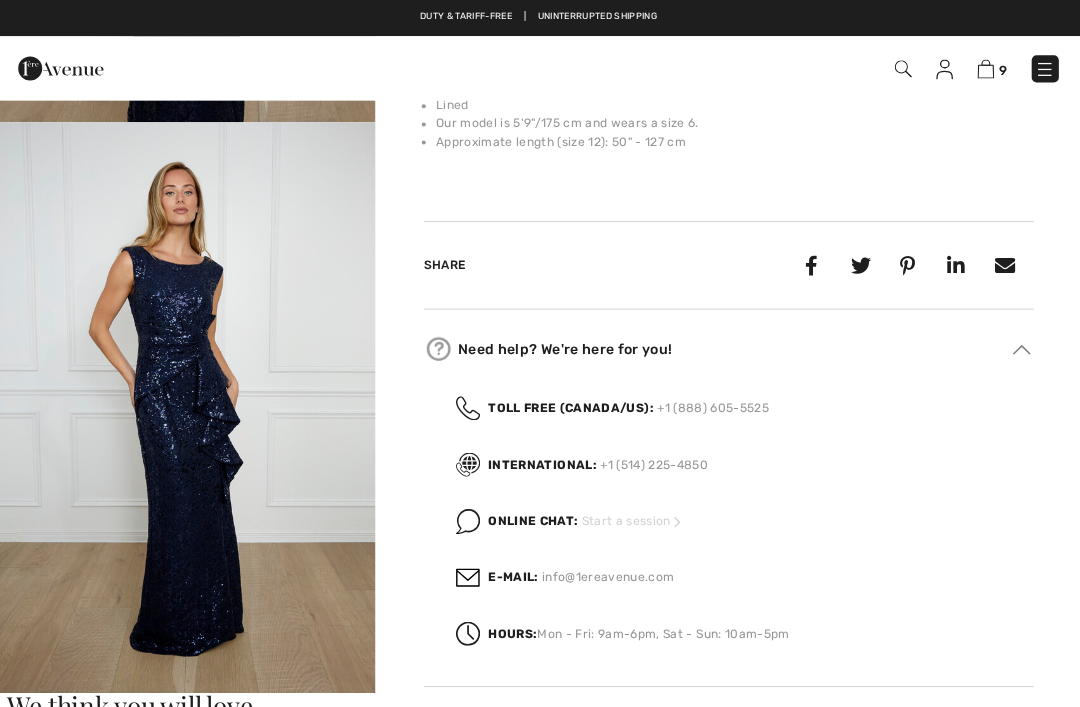 scroll, scrollTop: 0, scrollLeft: 0, axis: both 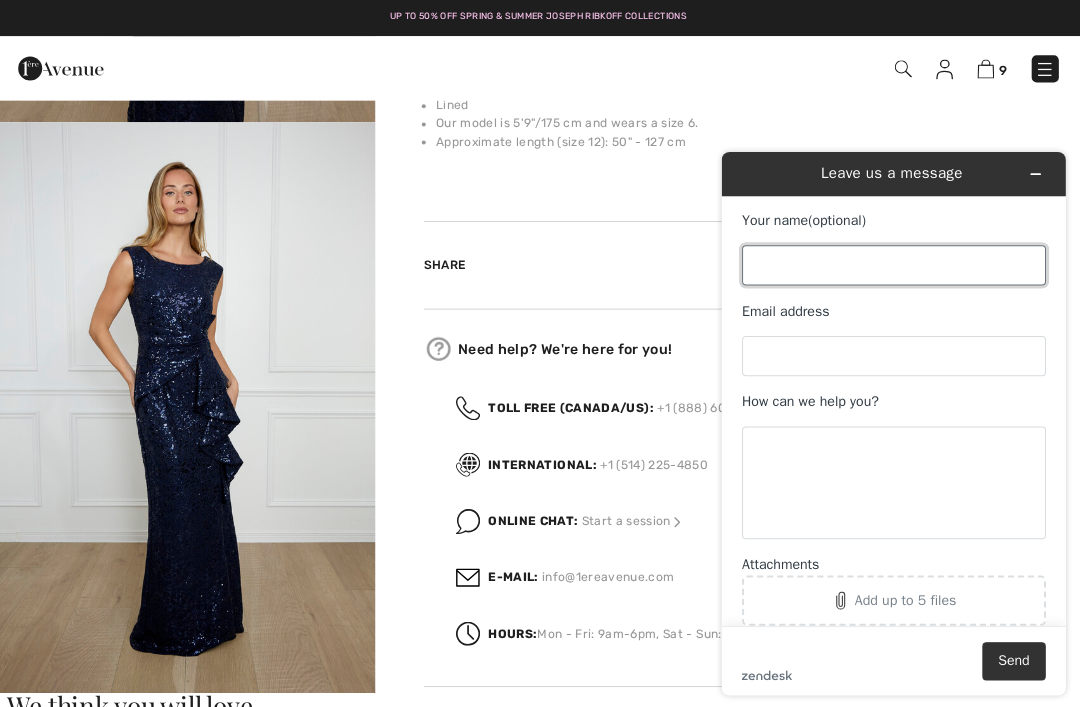 click on "Your name  (optional)" at bounding box center [892, 264] 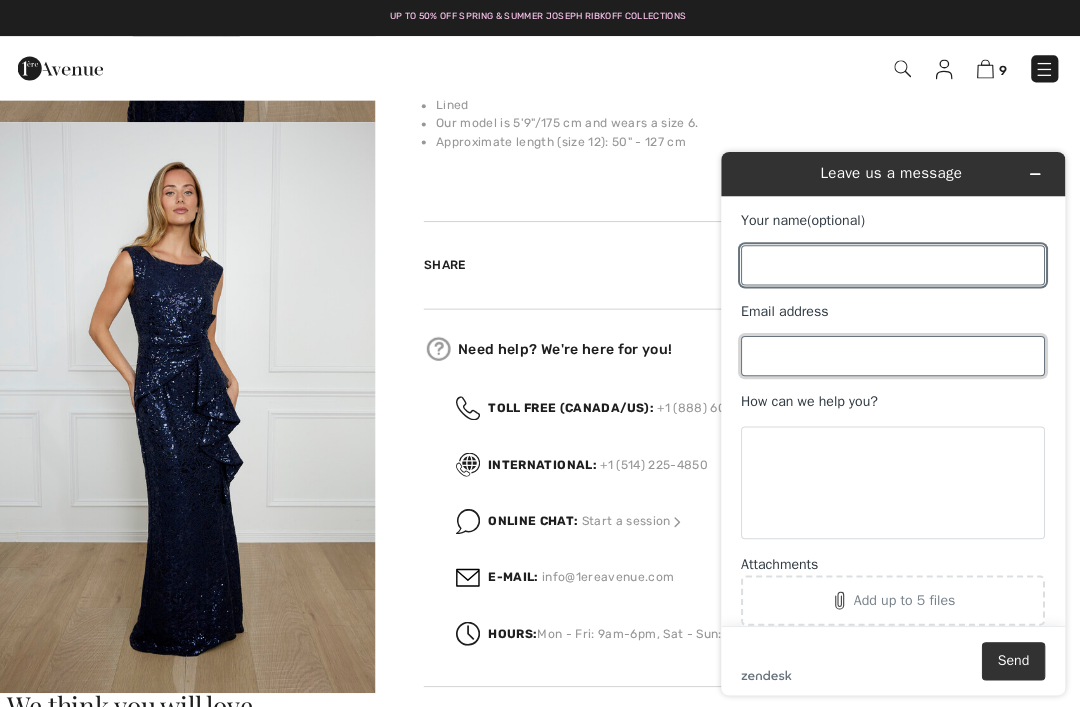 click on "Email address" at bounding box center (892, 354) 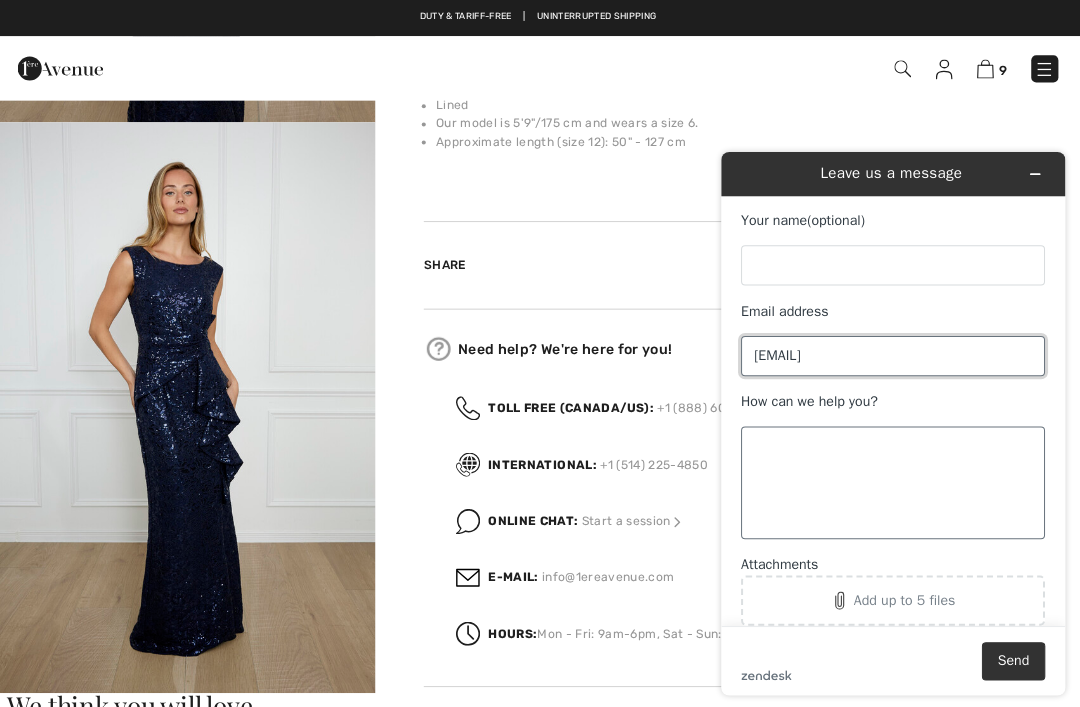 type on "[EMAIL]" 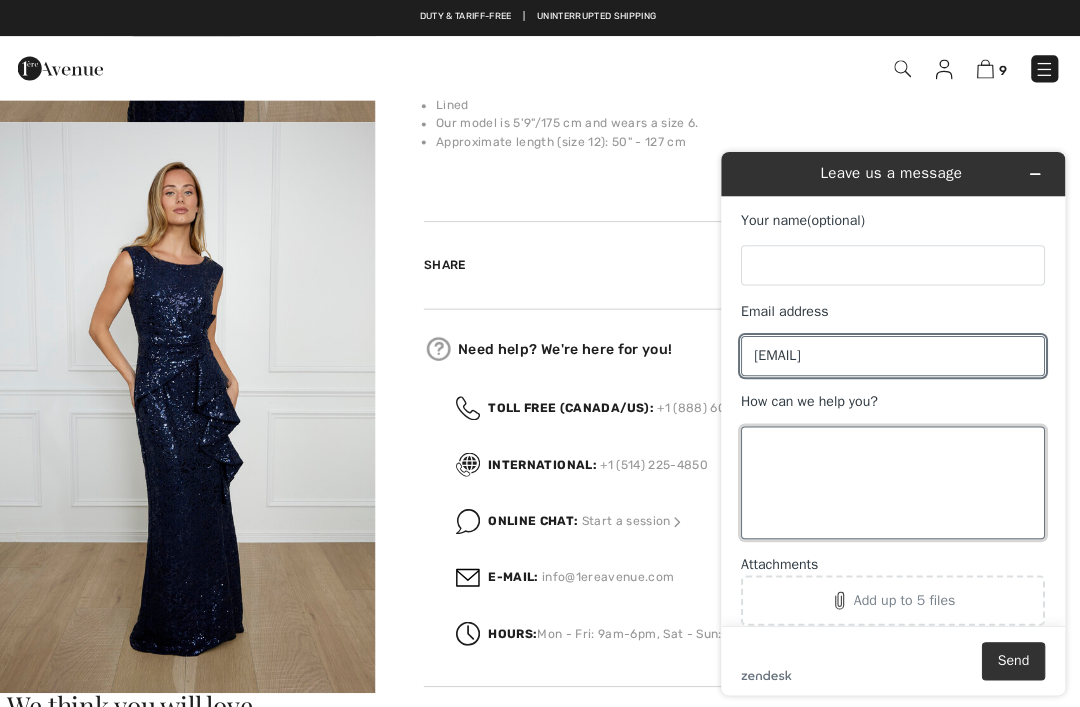 click on "How can we help you?" at bounding box center [892, 480] 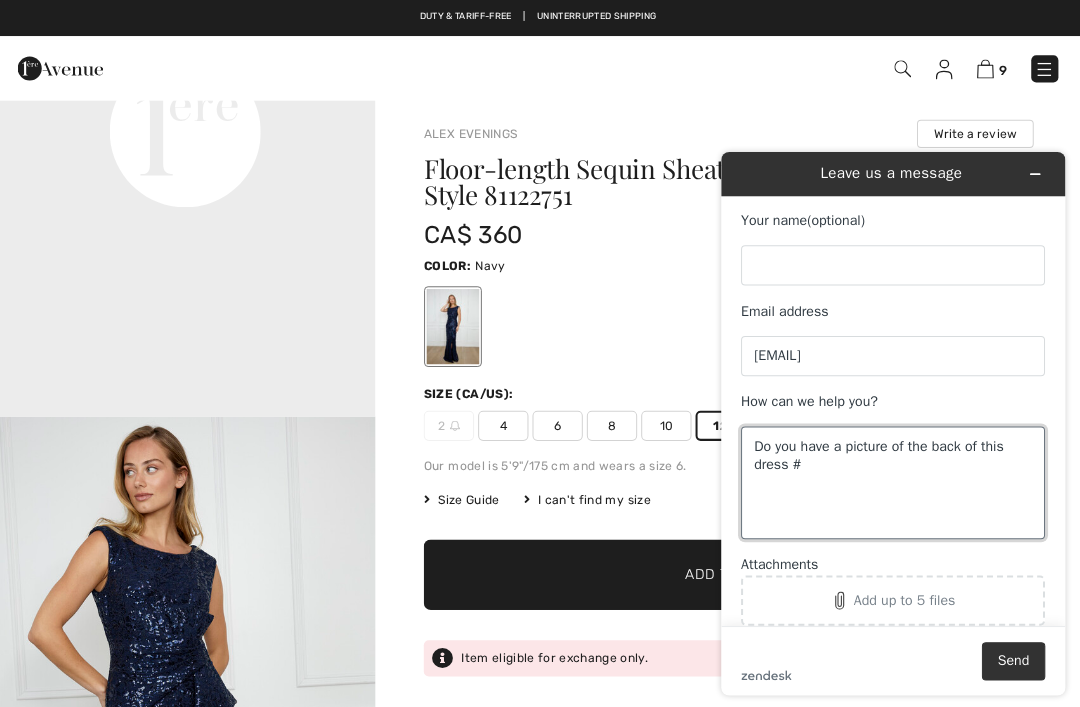 scroll, scrollTop: 0, scrollLeft: 0, axis: both 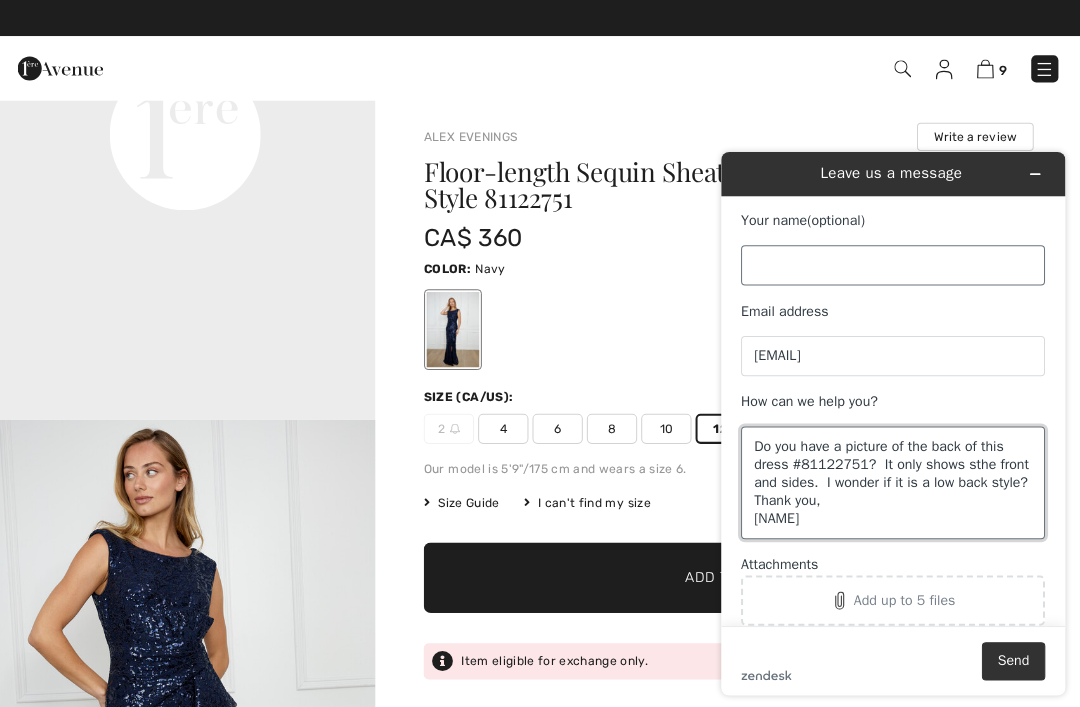 type on "Do you have a picture of the back of this dress #81122751?  It only shows sthe front and sides.  I wonder if it is a low back style?  Thank you,
[NAME]" 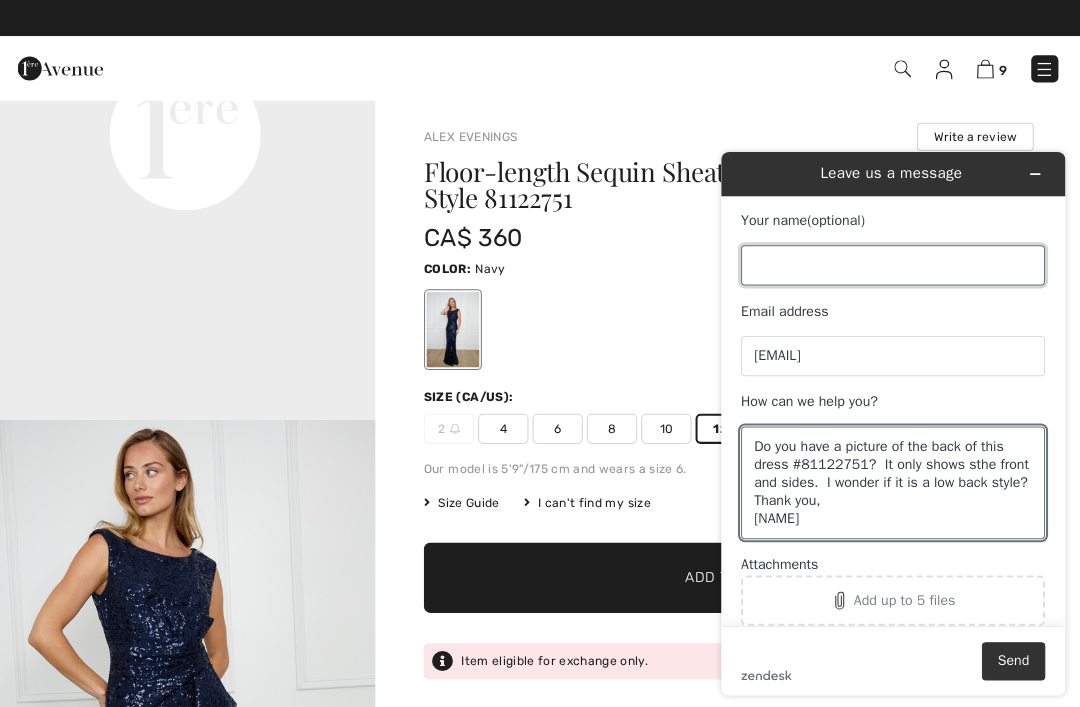 click on "Your name  (optional)" at bounding box center [892, 264] 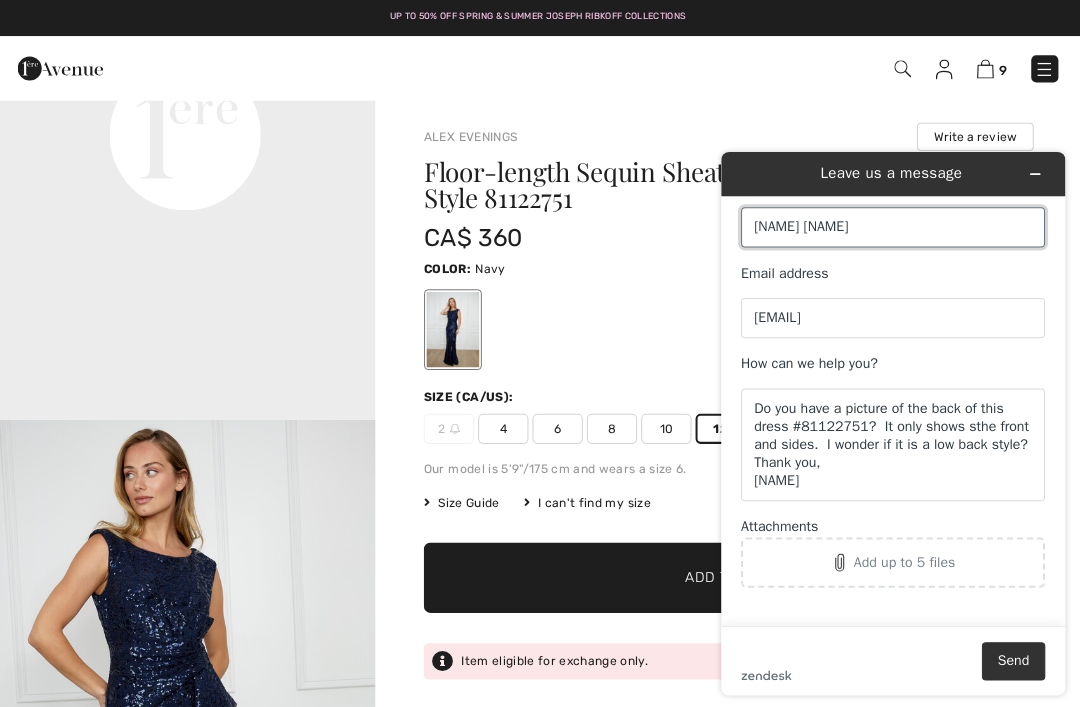 scroll, scrollTop: 37, scrollLeft: 0, axis: vertical 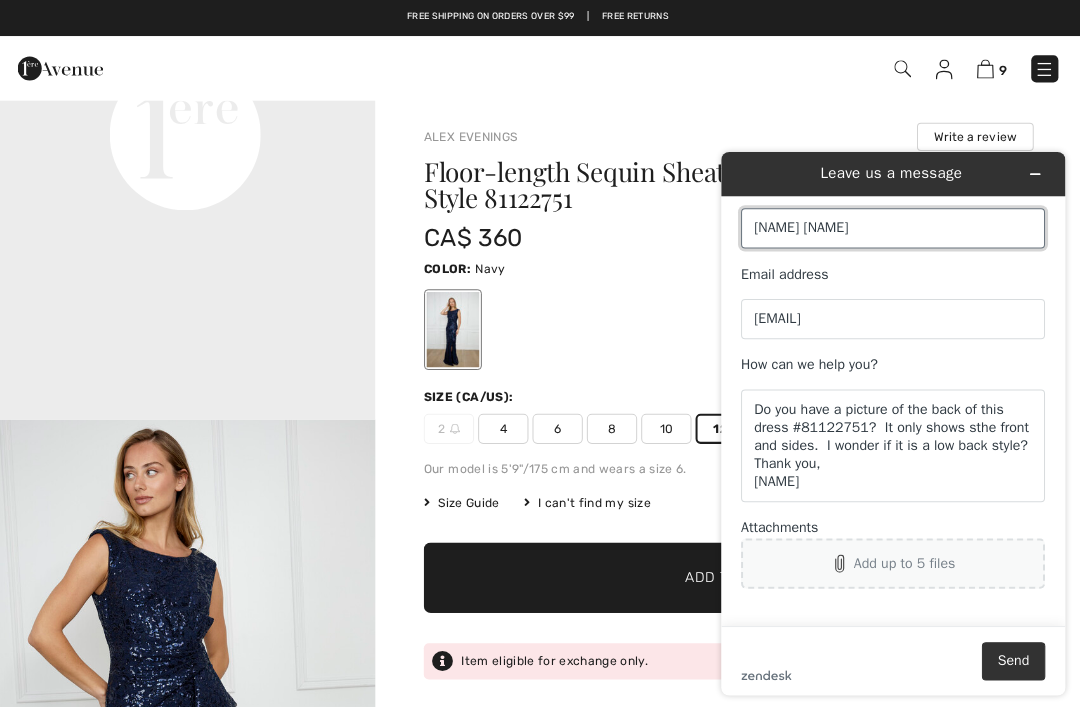 type on "[NAME] [NAME]" 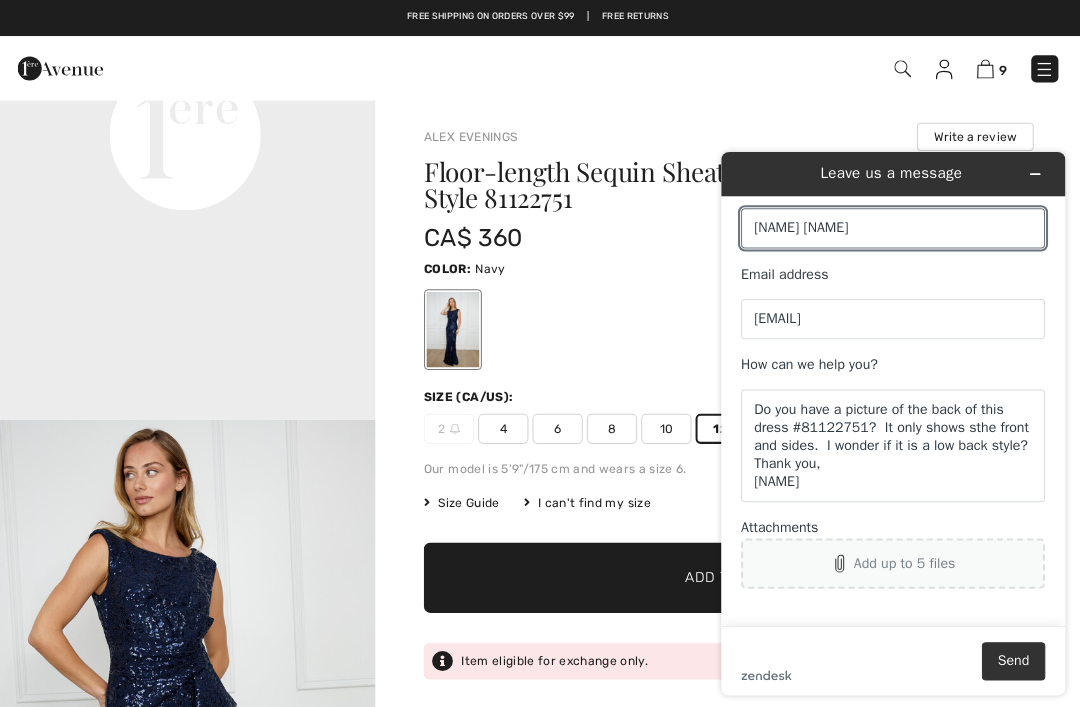 click on "Add up to 5 files" 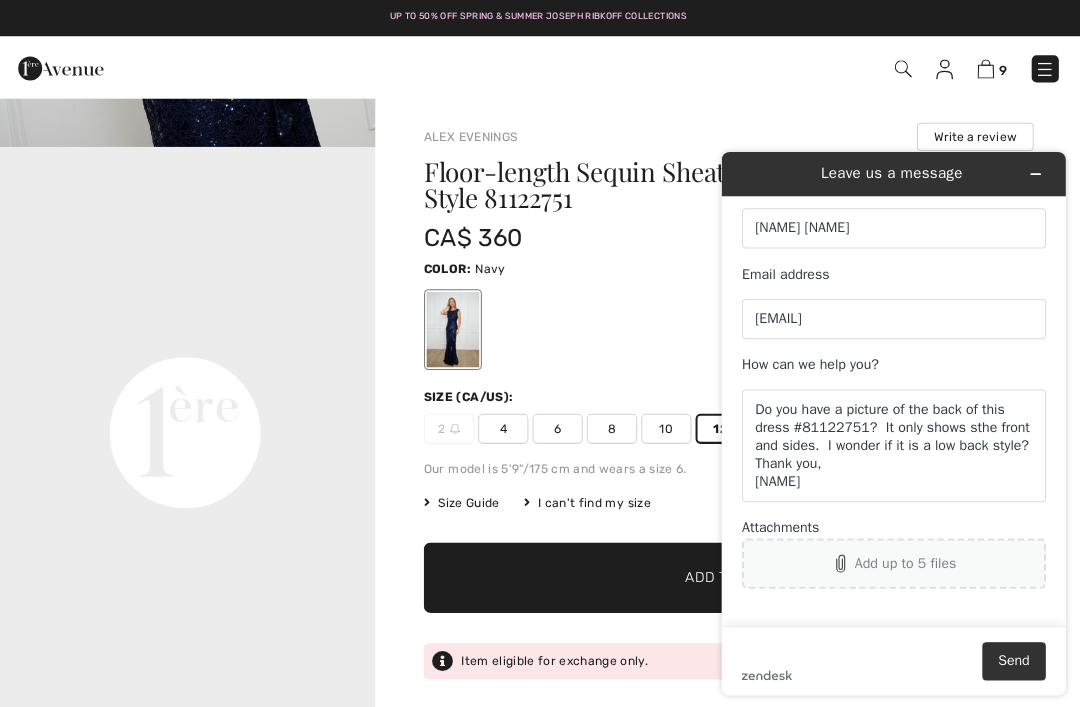 scroll, scrollTop: 1084, scrollLeft: 0, axis: vertical 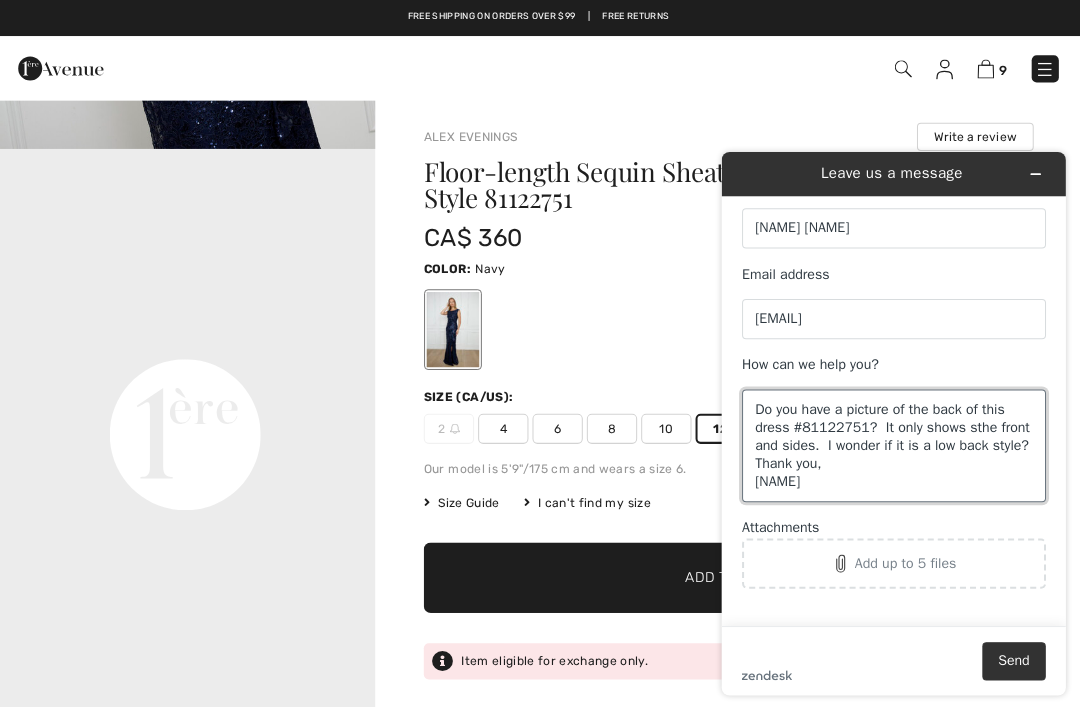 click on "Do you have a picture of the back of this dress #81122751?  It only shows sthe front and sides.  I wonder if it is a low back style?  Thank you,
[NAME]" at bounding box center [892, 443] 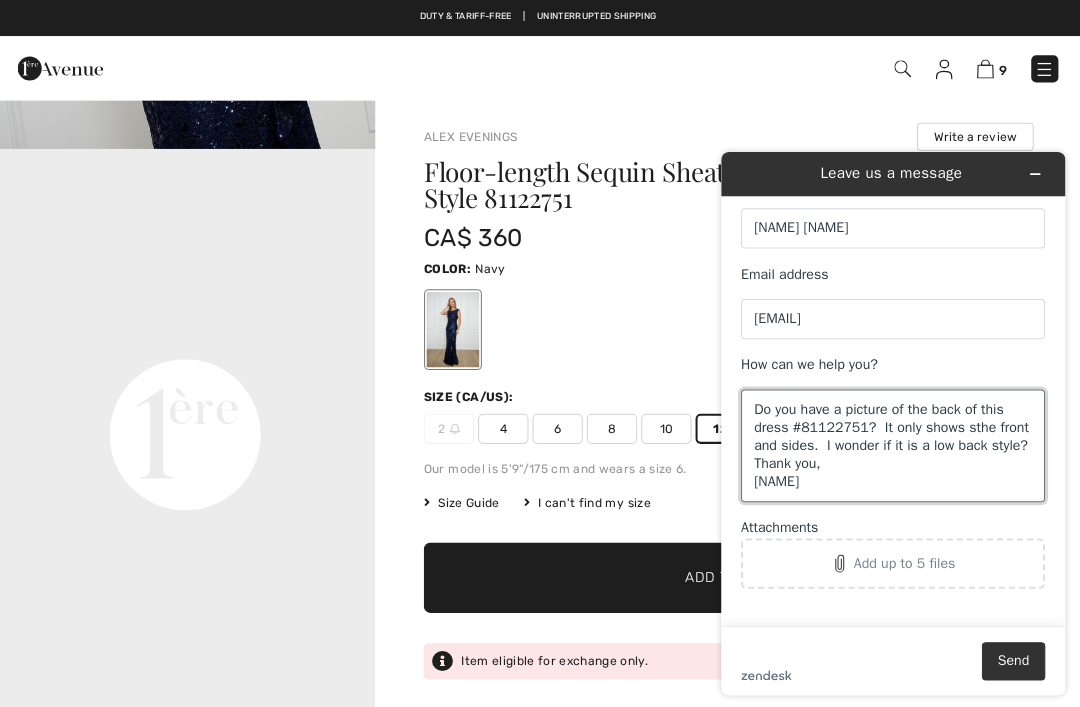 click on "Do you have a picture of the back of this dress #81122751?  It only shows sthe front and sides.  I wonder if it is a low back style?  Thank you,
[NAME]" at bounding box center (892, 443) 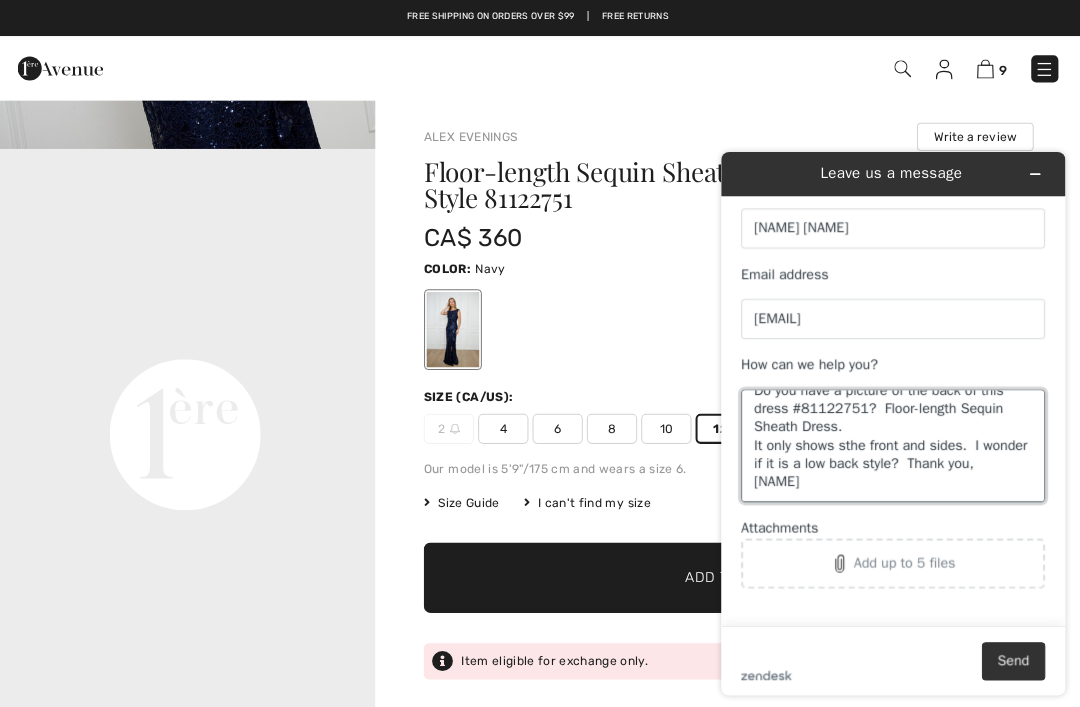 scroll, scrollTop: 36, scrollLeft: 0, axis: vertical 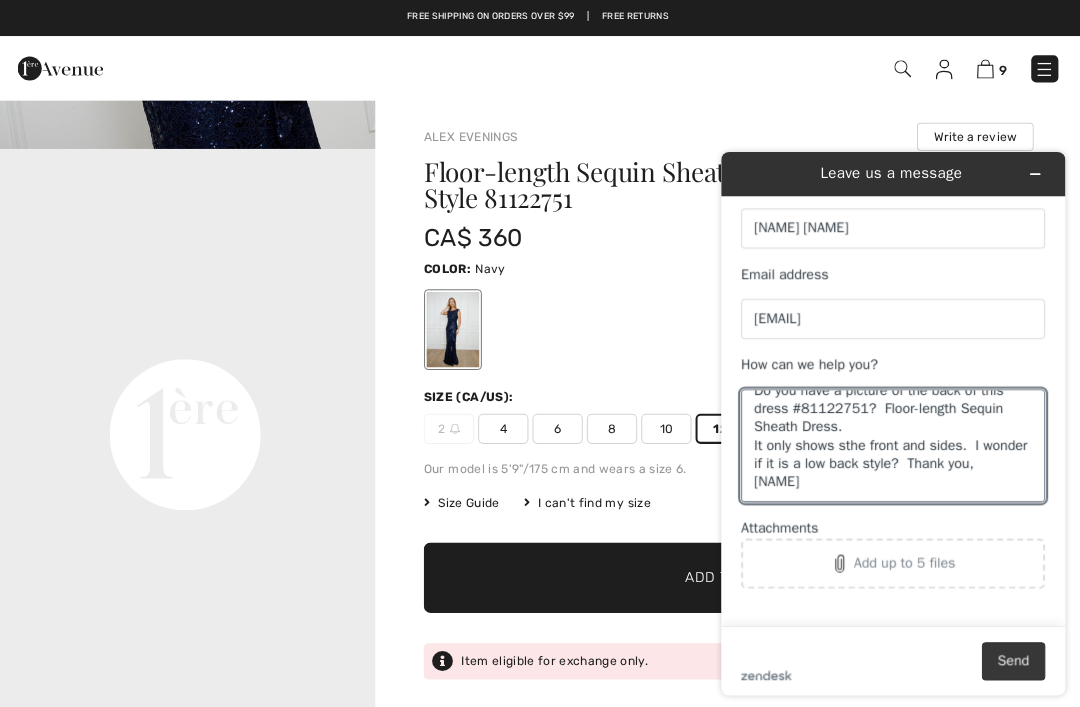 click on "Send" at bounding box center (1011, 657) 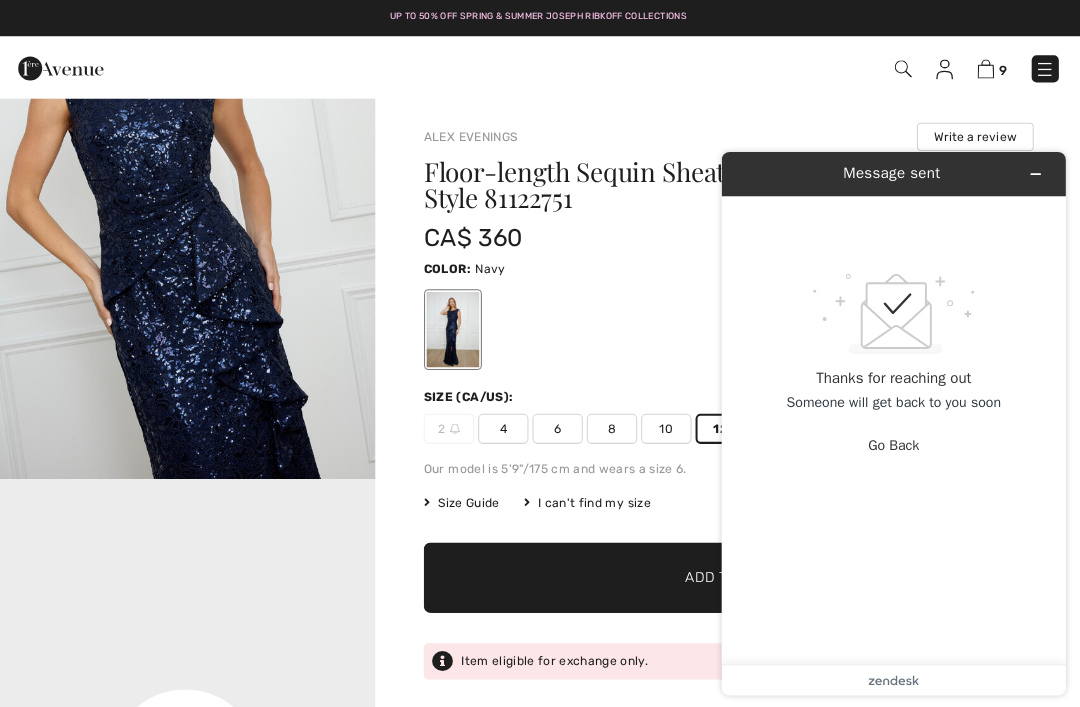 scroll, scrollTop: 744, scrollLeft: 0, axis: vertical 